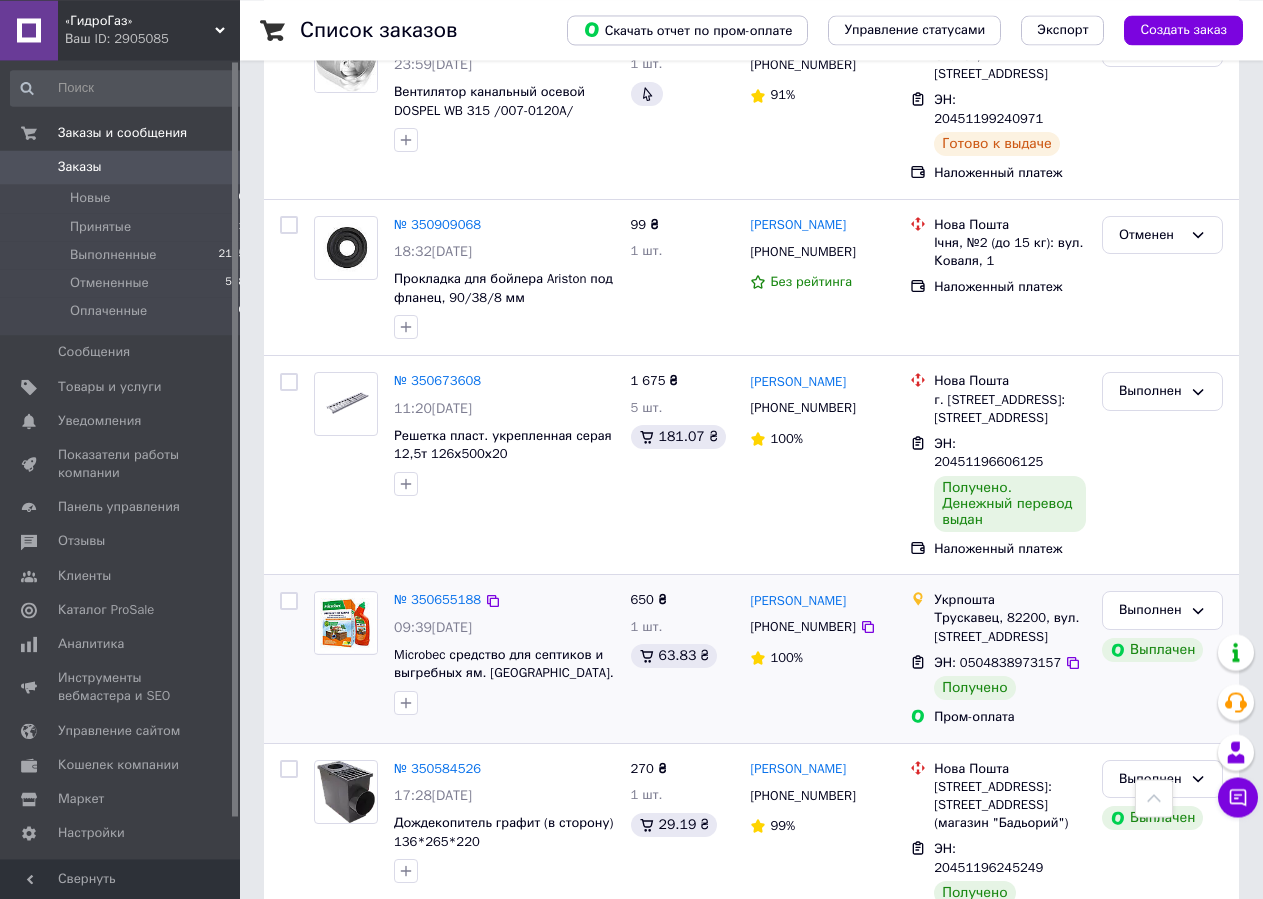 scroll, scrollTop: 3111, scrollLeft: 0, axis: vertical 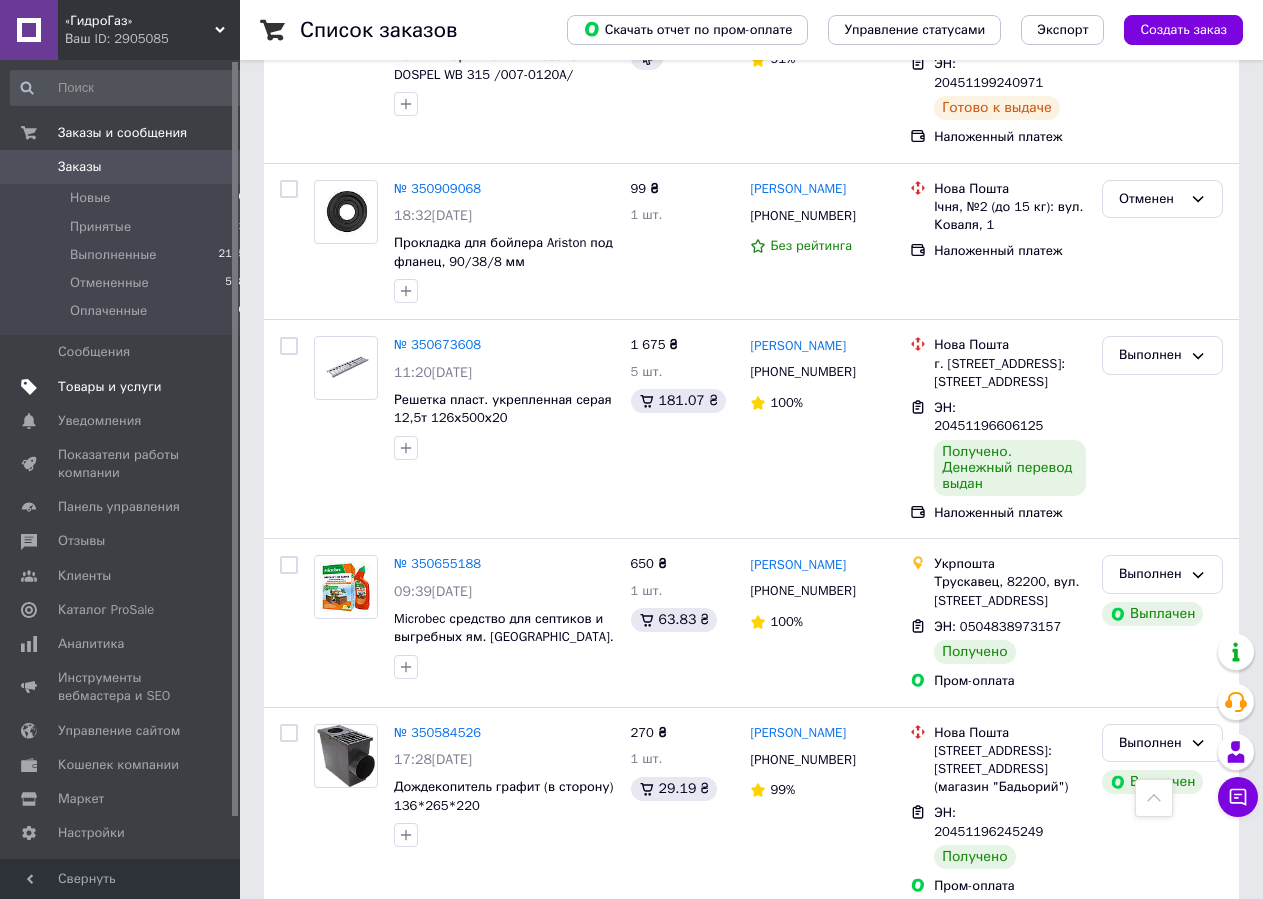 click on "Товары и услуги" at bounding box center [110, 387] 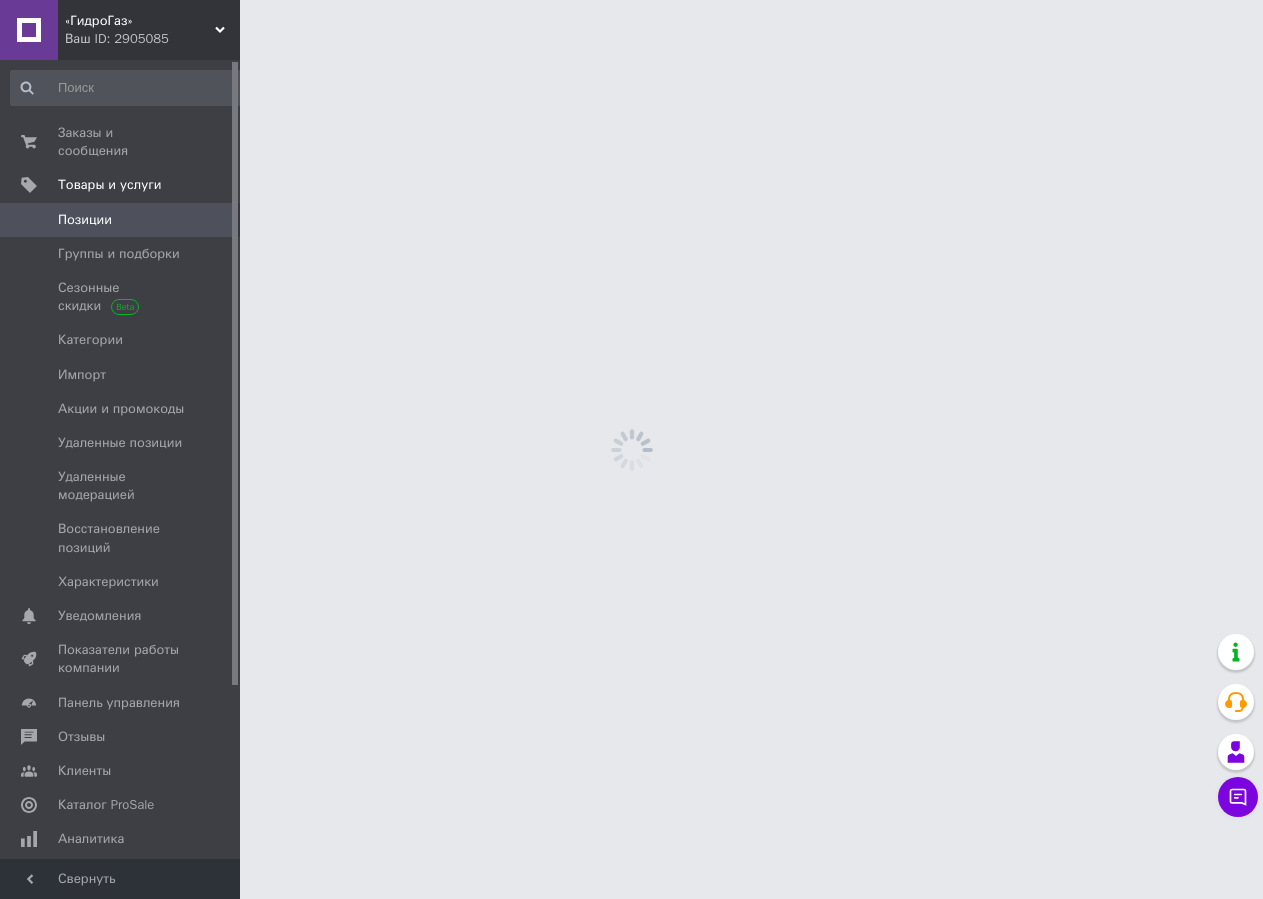 scroll, scrollTop: 0, scrollLeft: 0, axis: both 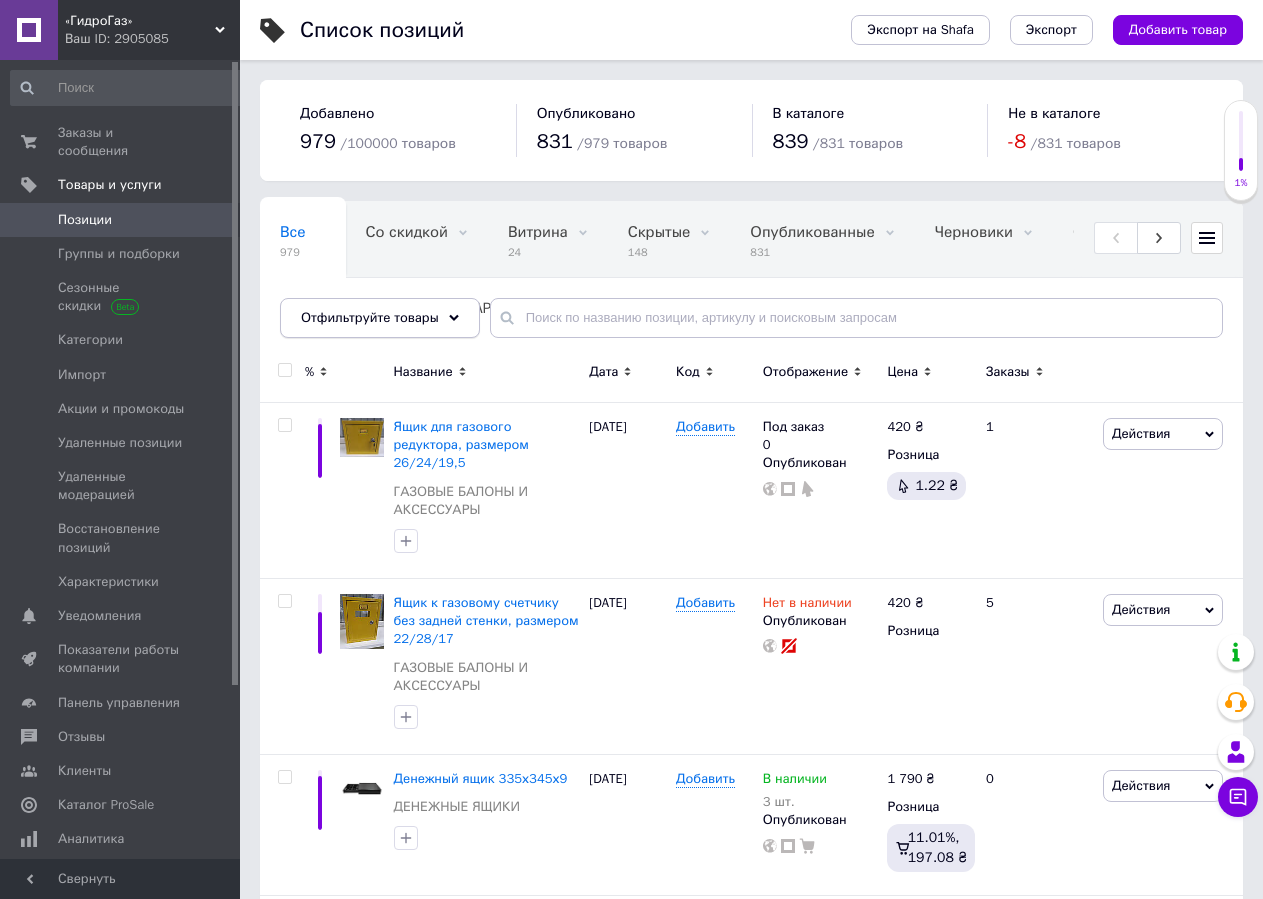 click on "Отфильтруйте товары" at bounding box center (380, 318) 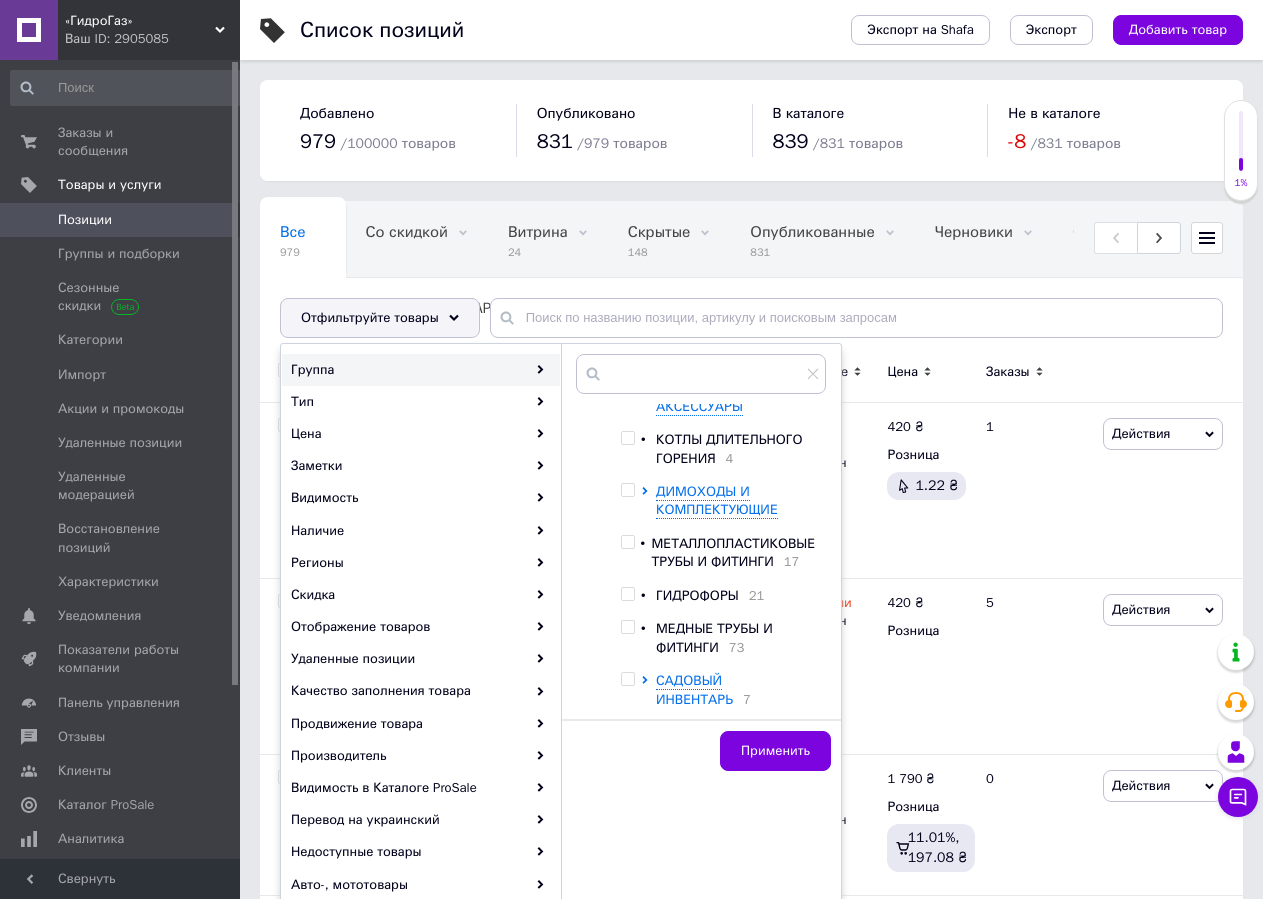 scroll, scrollTop: 102, scrollLeft: 0, axis: vertical 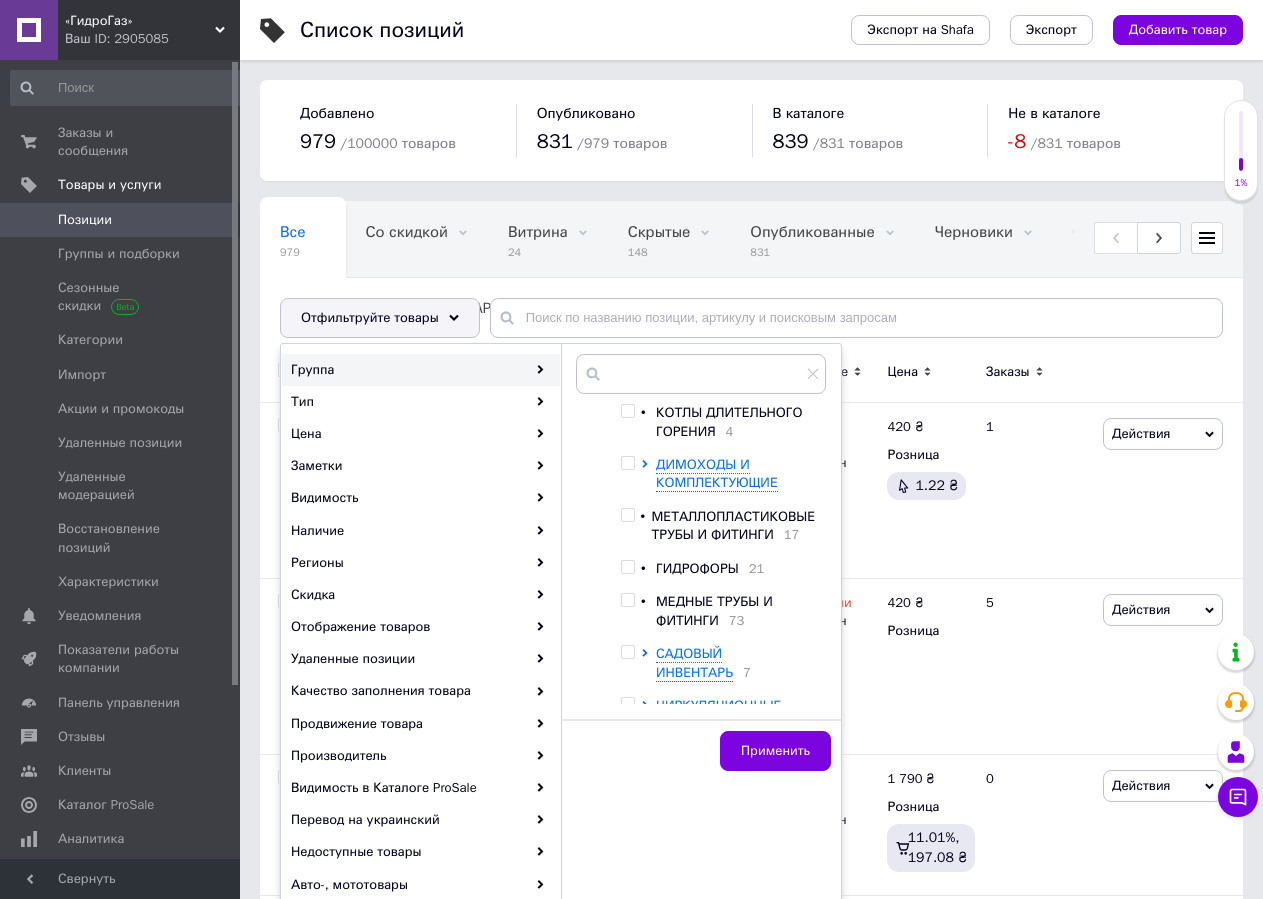 click at bounding box center [627, 600] 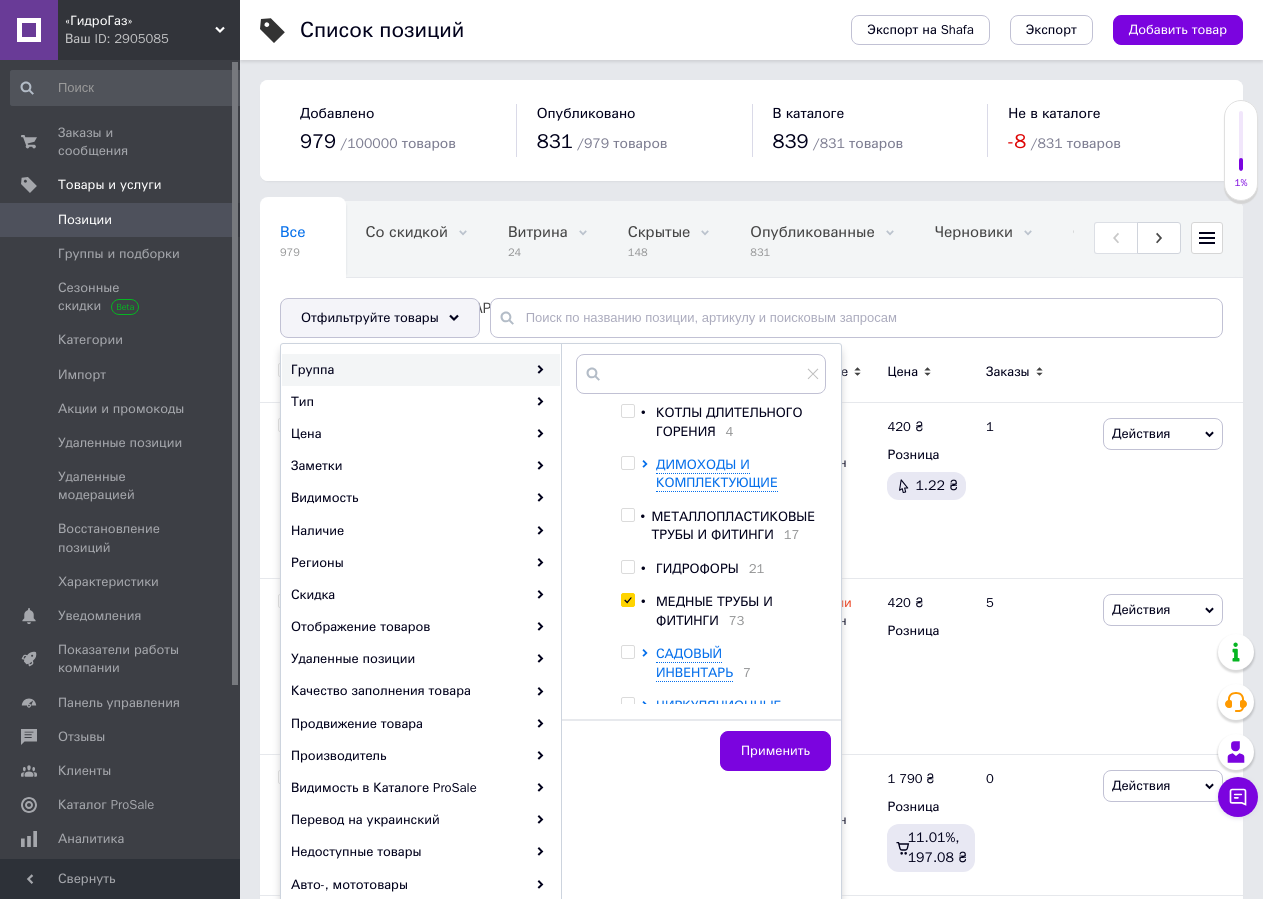 checkbox on "true" 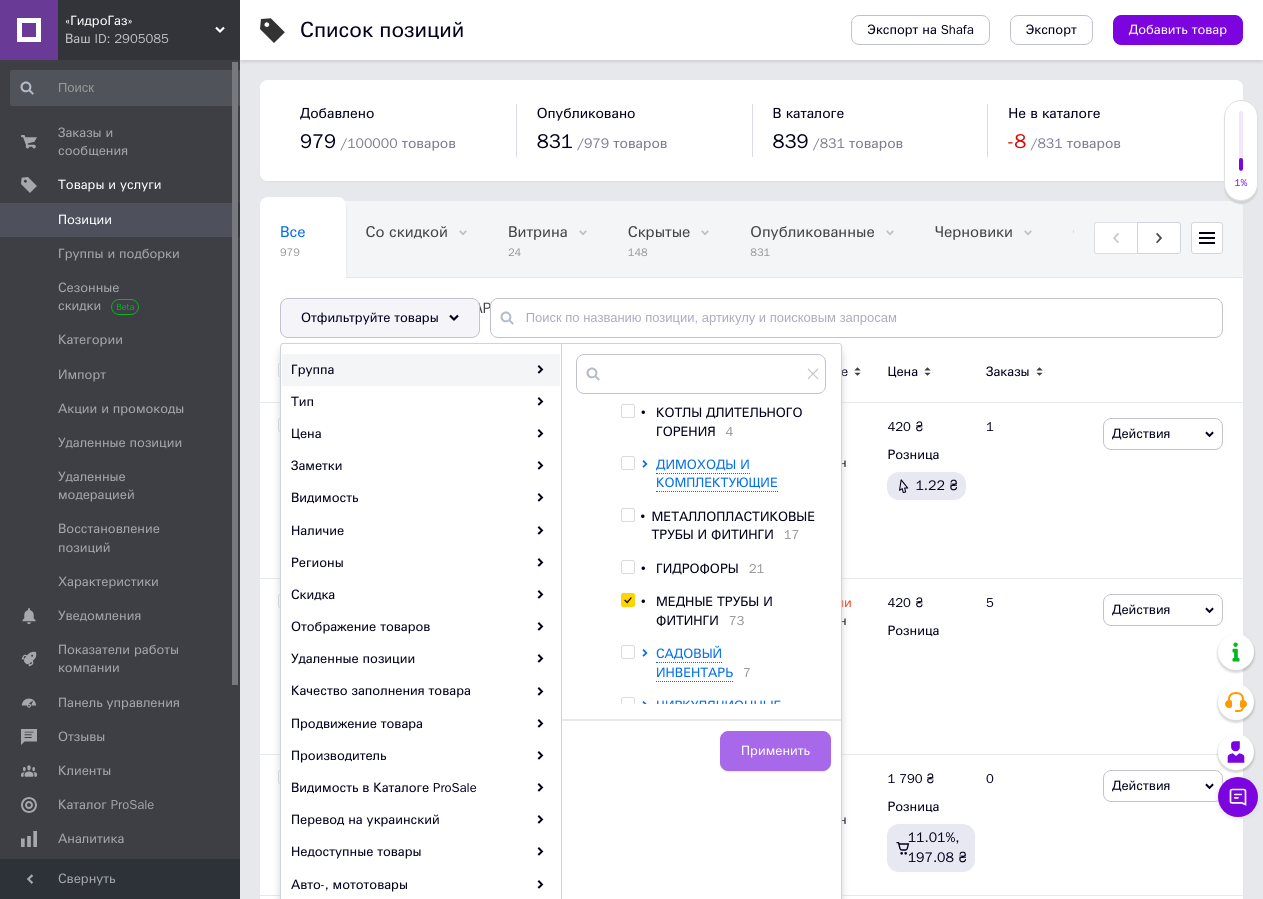 click on "Применить" at bounding box center (775, 751) 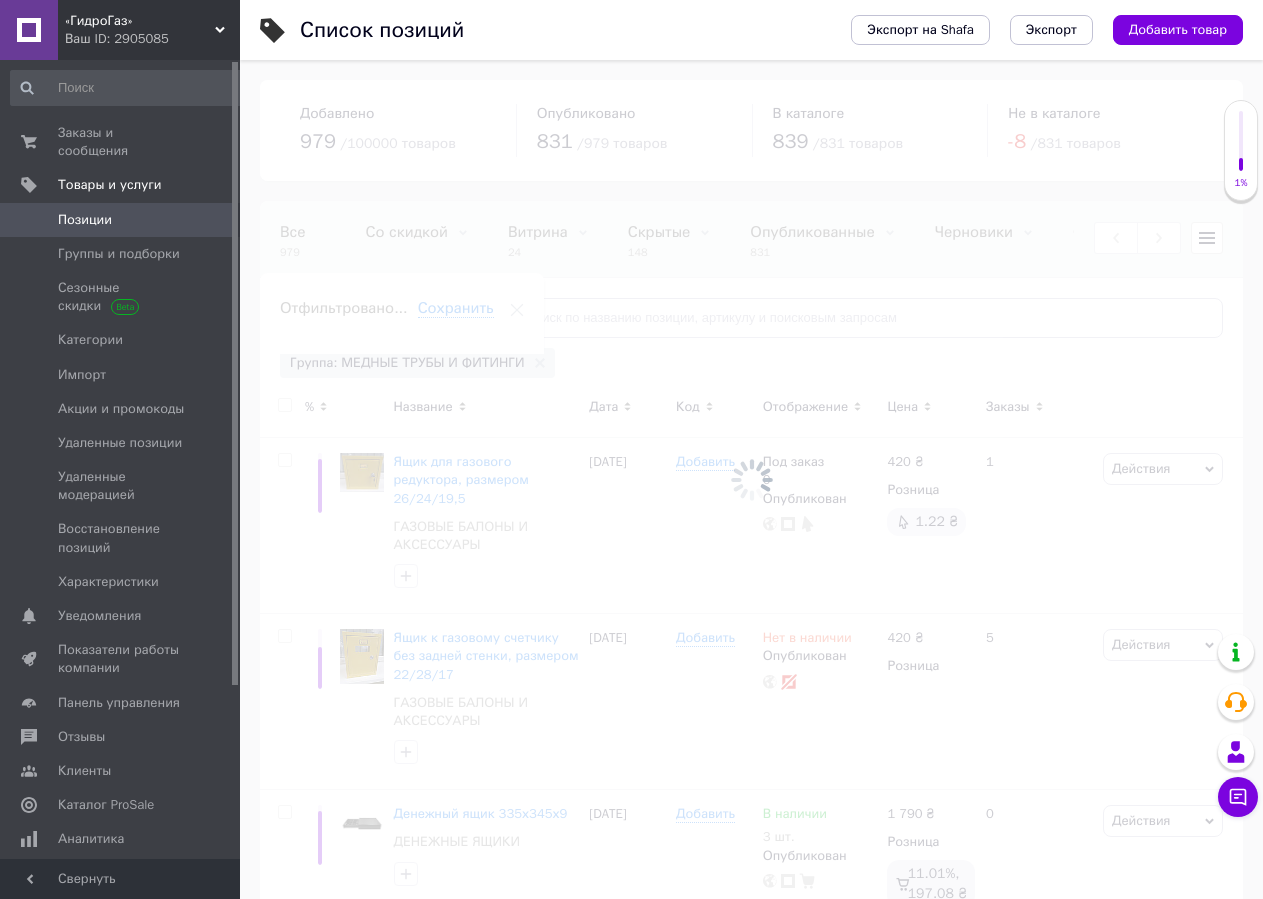 scroll, scrollTop: 0, scrollLeft: 739, axis: horizontal 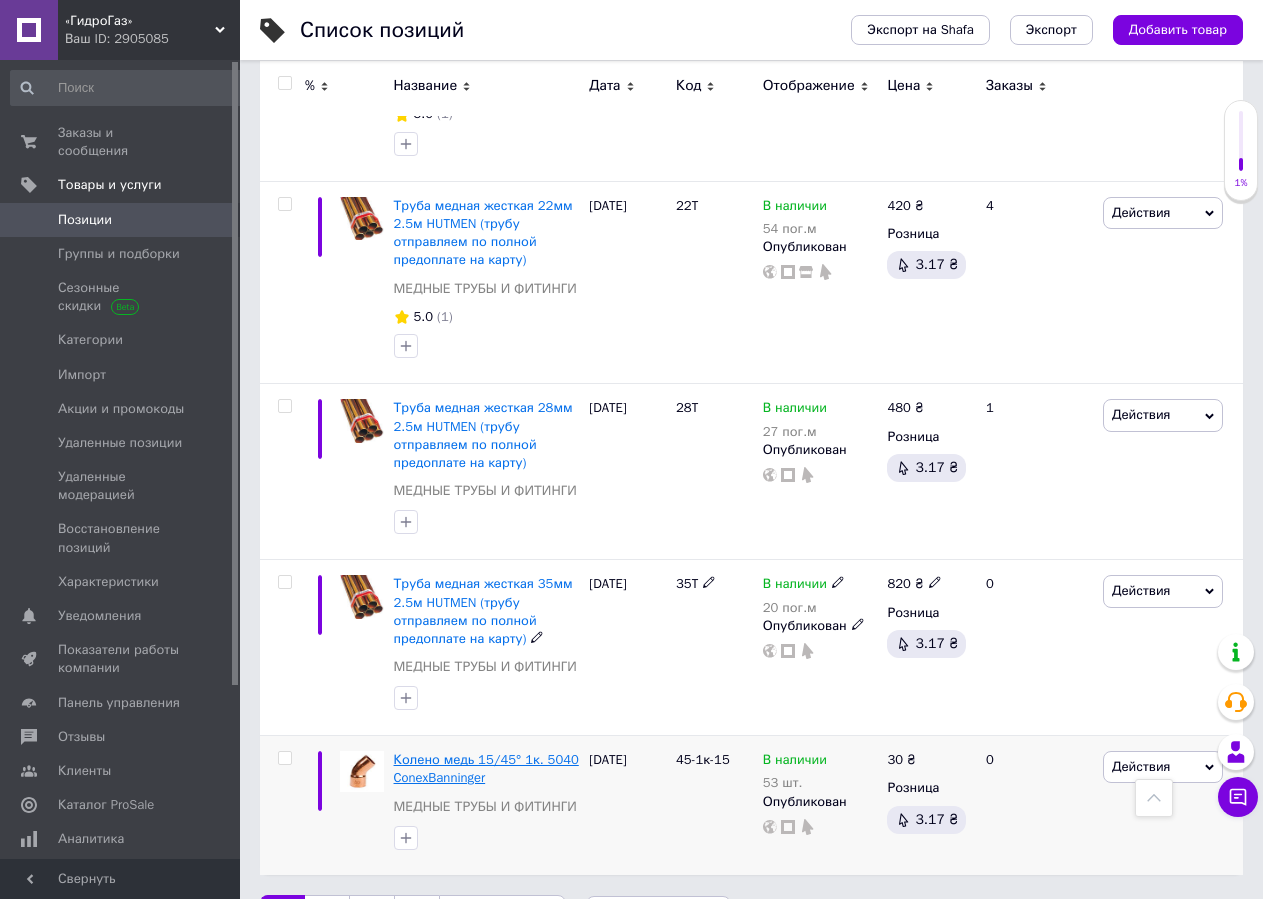click on "[DATE]" at bounding box center (627, 648) 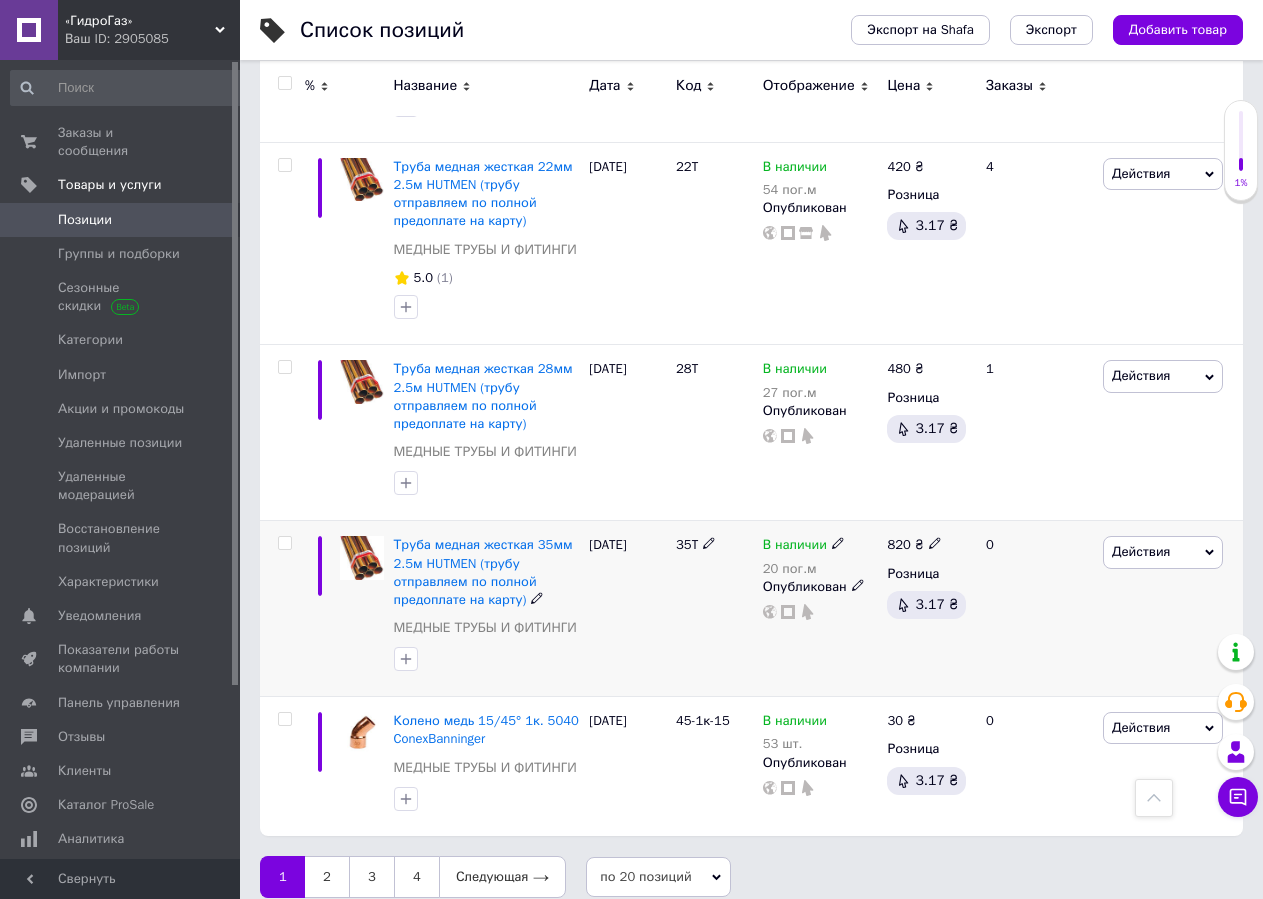 scroll, scrollTop: 2916, scrollLeft: 0, axis: vertical 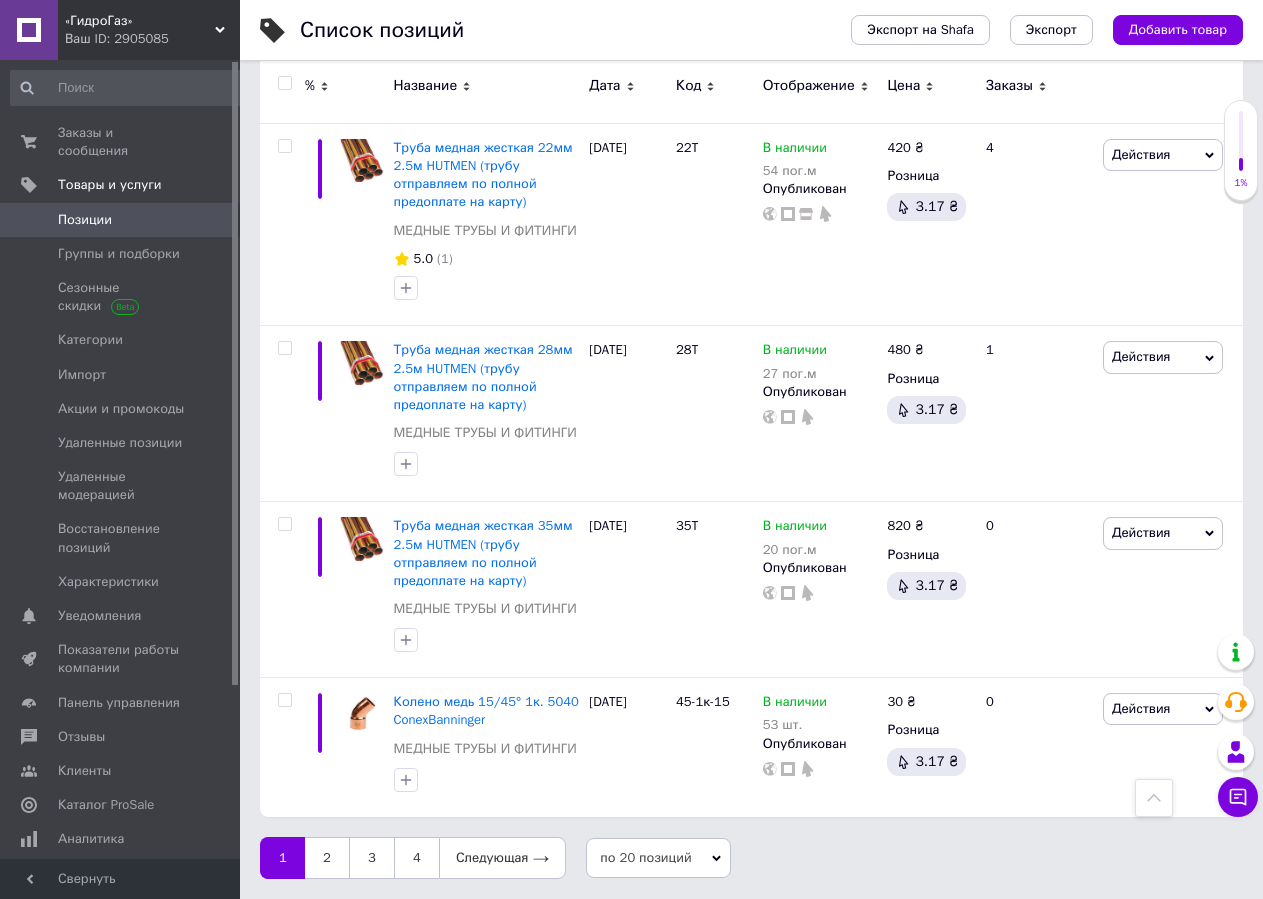 click on "Позиции" at bounding box center (85, 220) 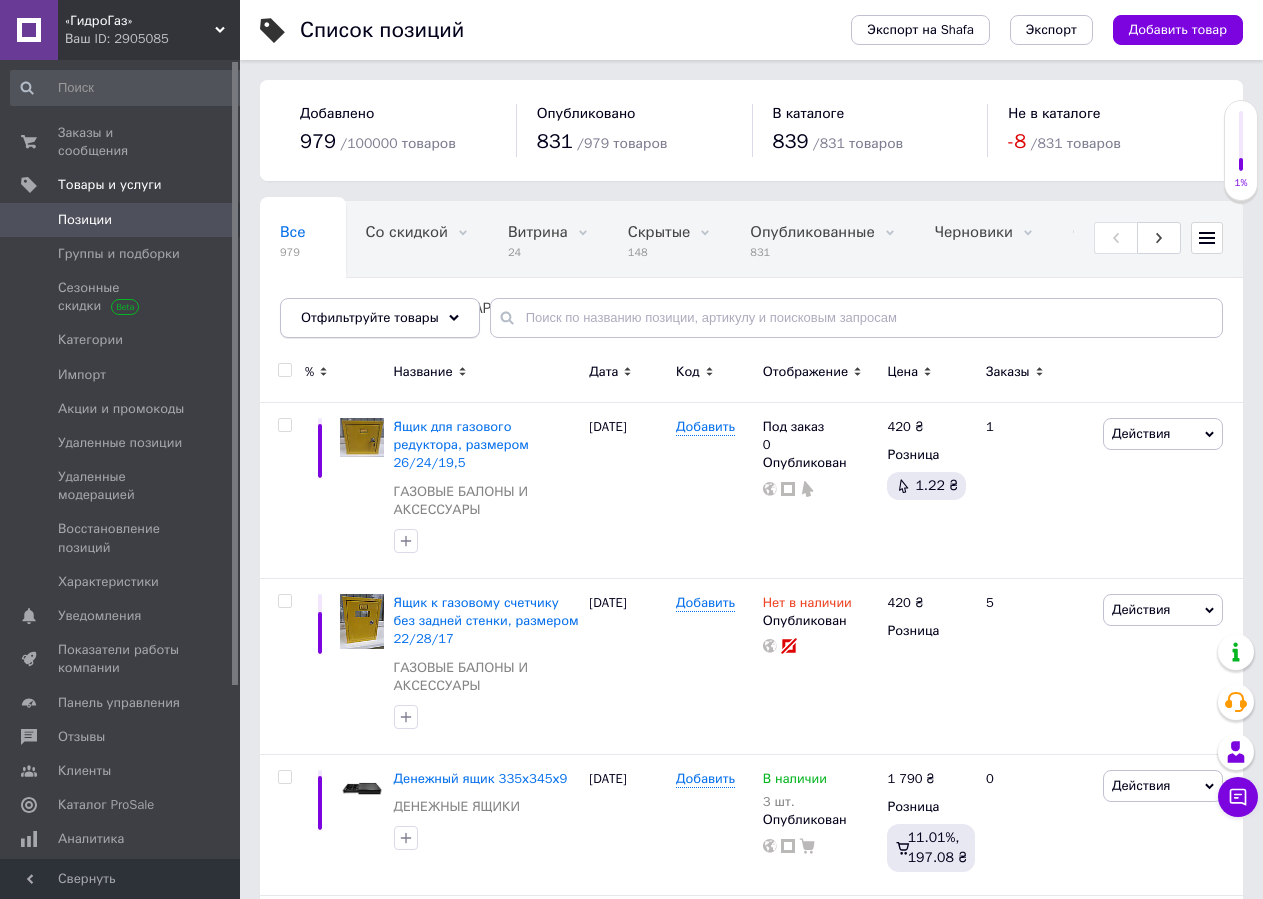 click on "Отфильтруйте товары" at bounding box center [380, 318] 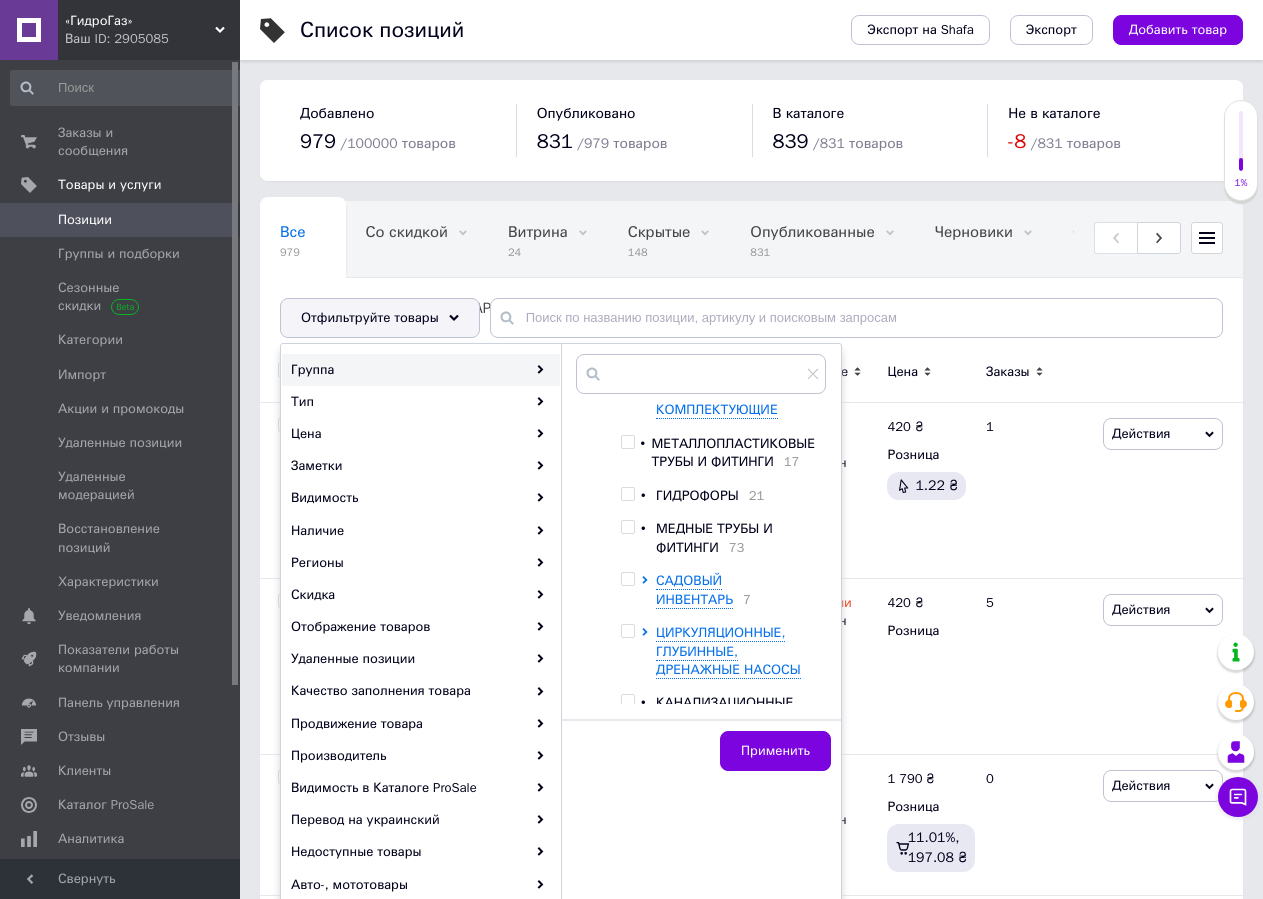 scroll, scrollTop: 204, scrollLeft: 0, axis: vertical 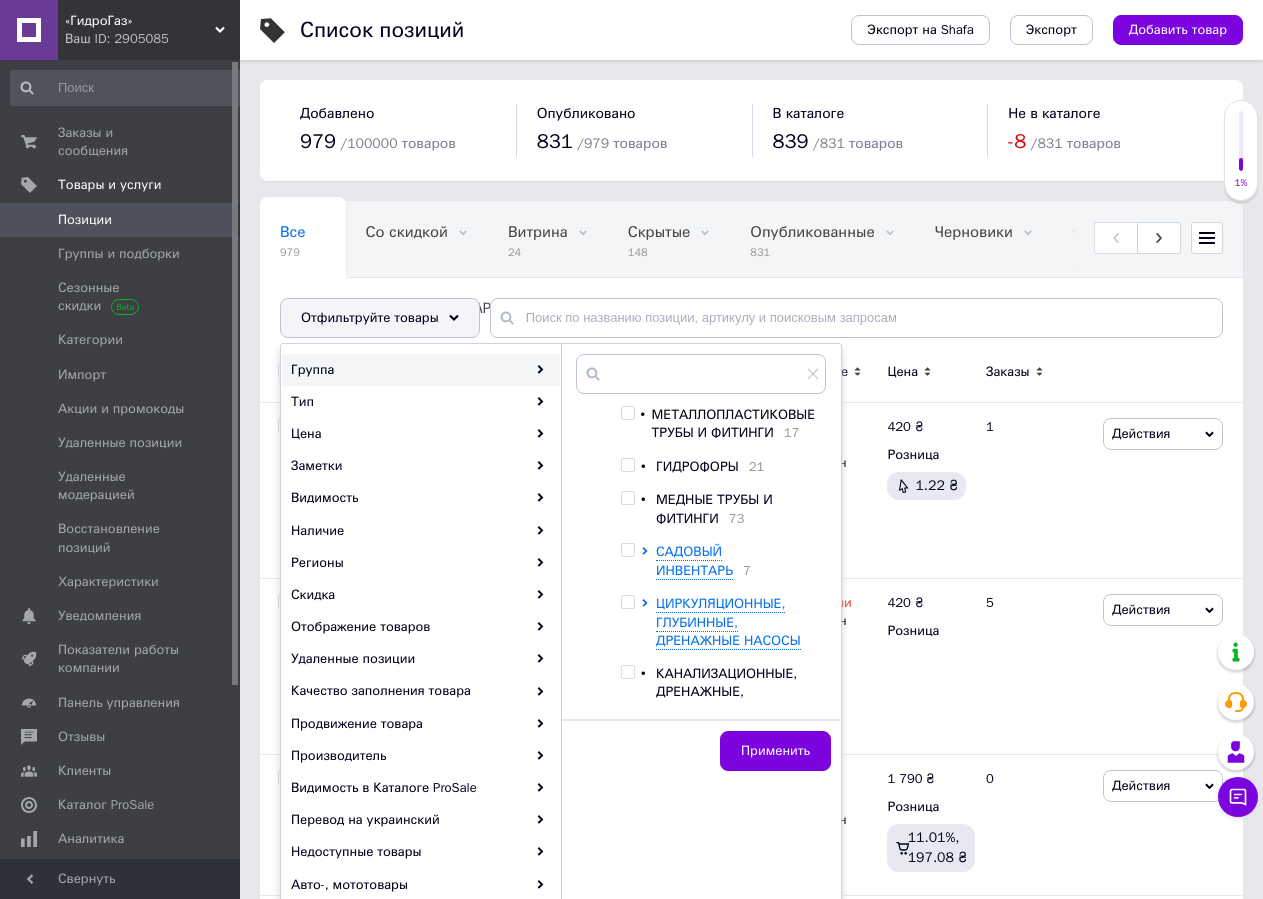 click at bounding box center (613, 718) 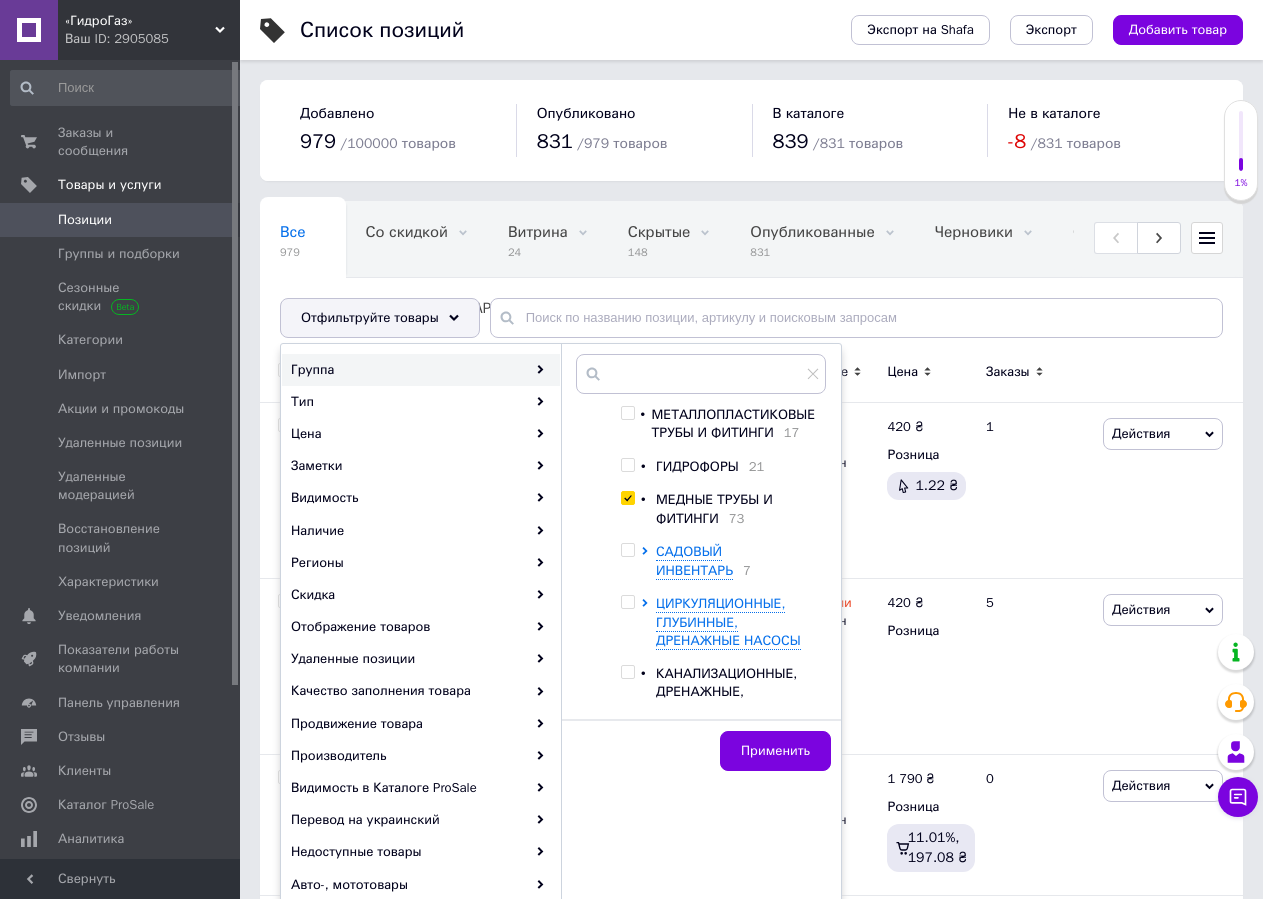 checkbox on "true" 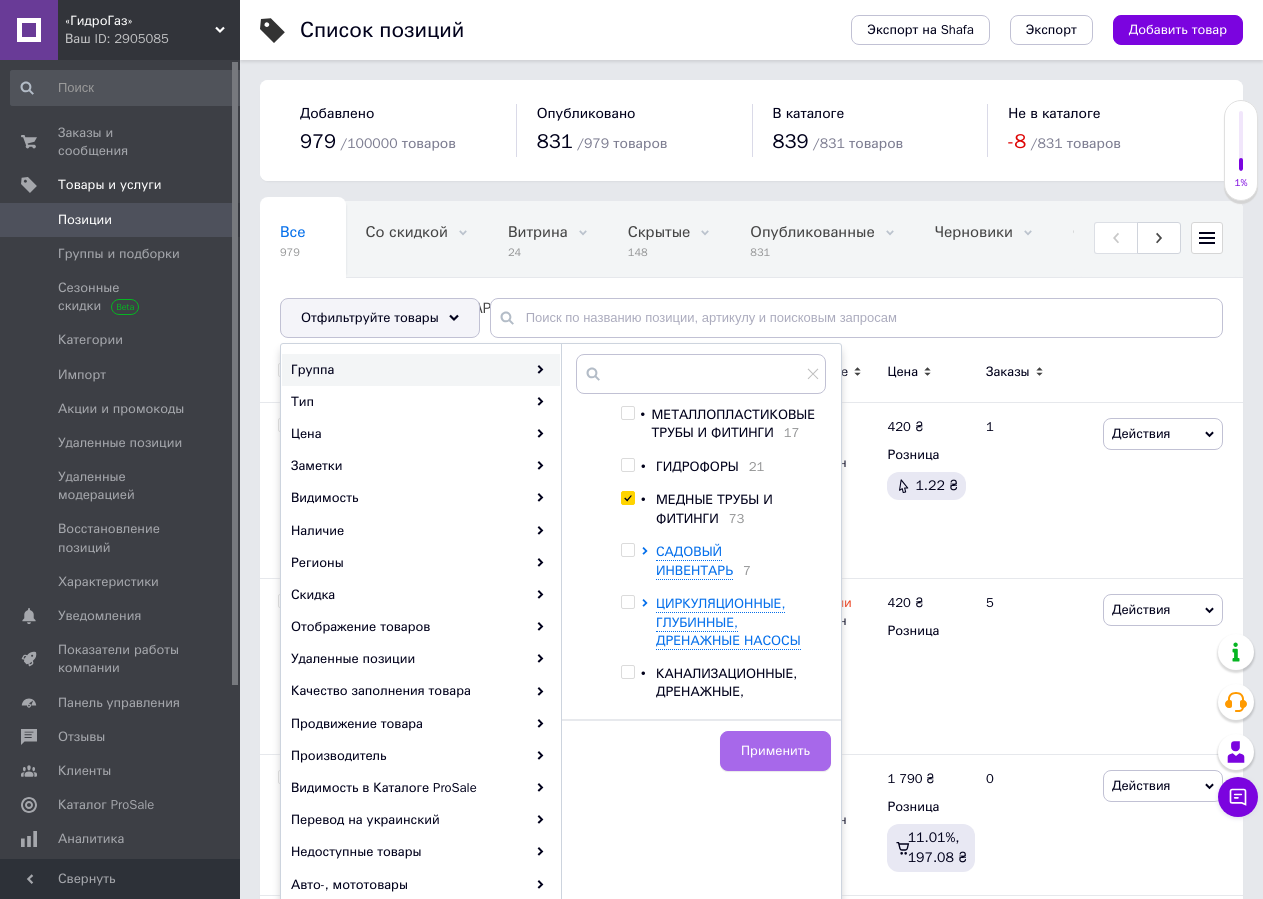 click on "Применить" at bounding box center [775, 751] 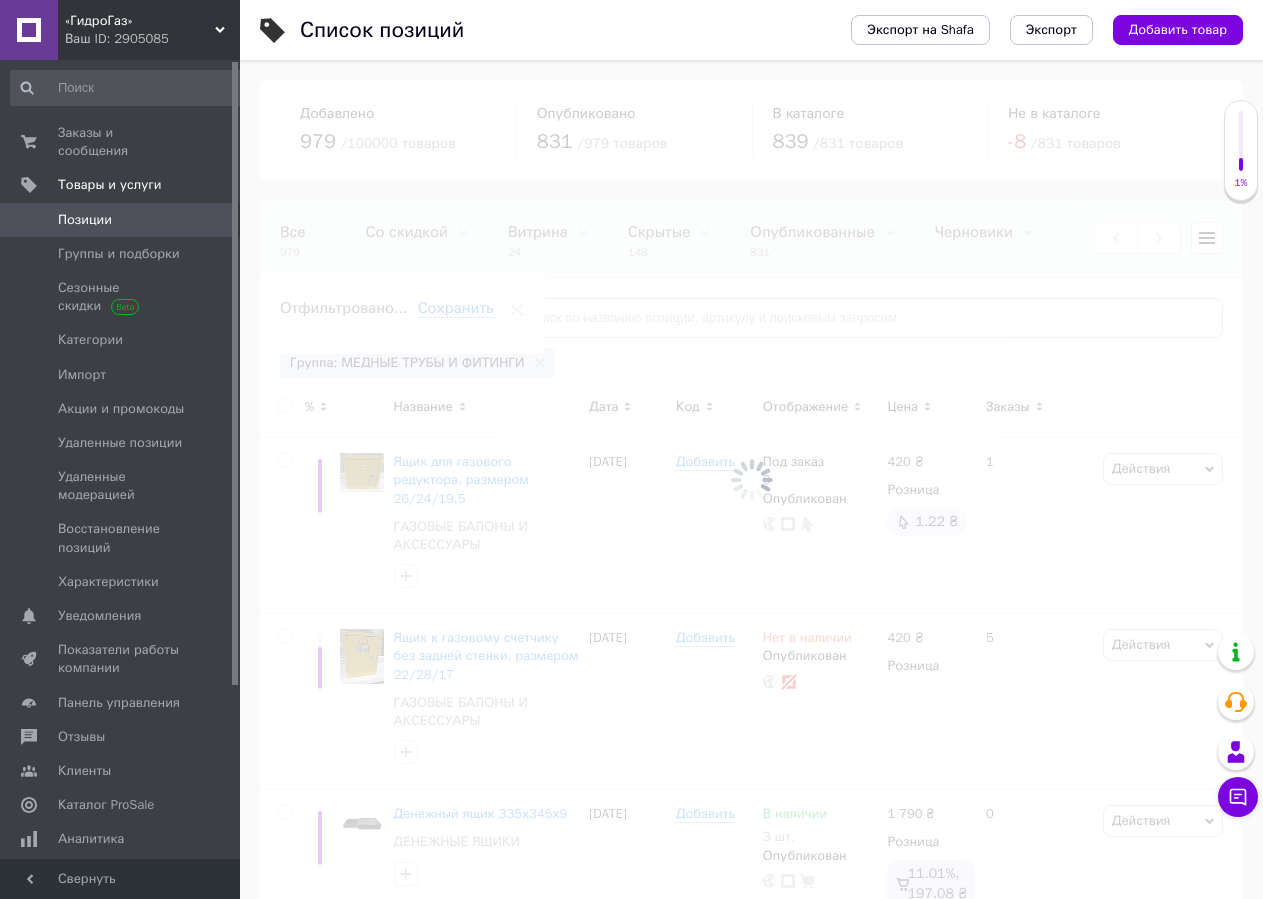 scroll, scrollTop: 0, scrollLeft: 739, axis: horizontal 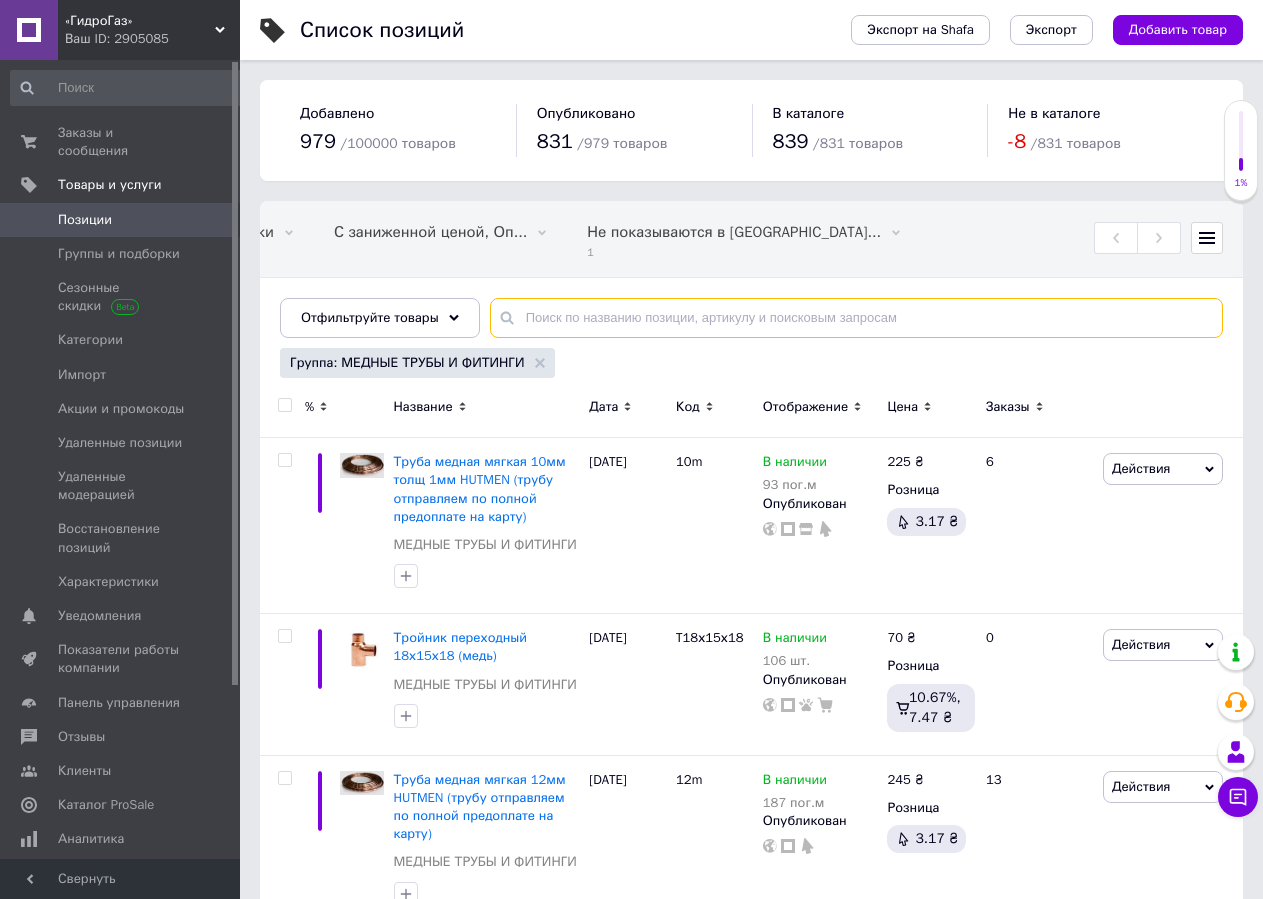 click at bounding box center [856, 318] 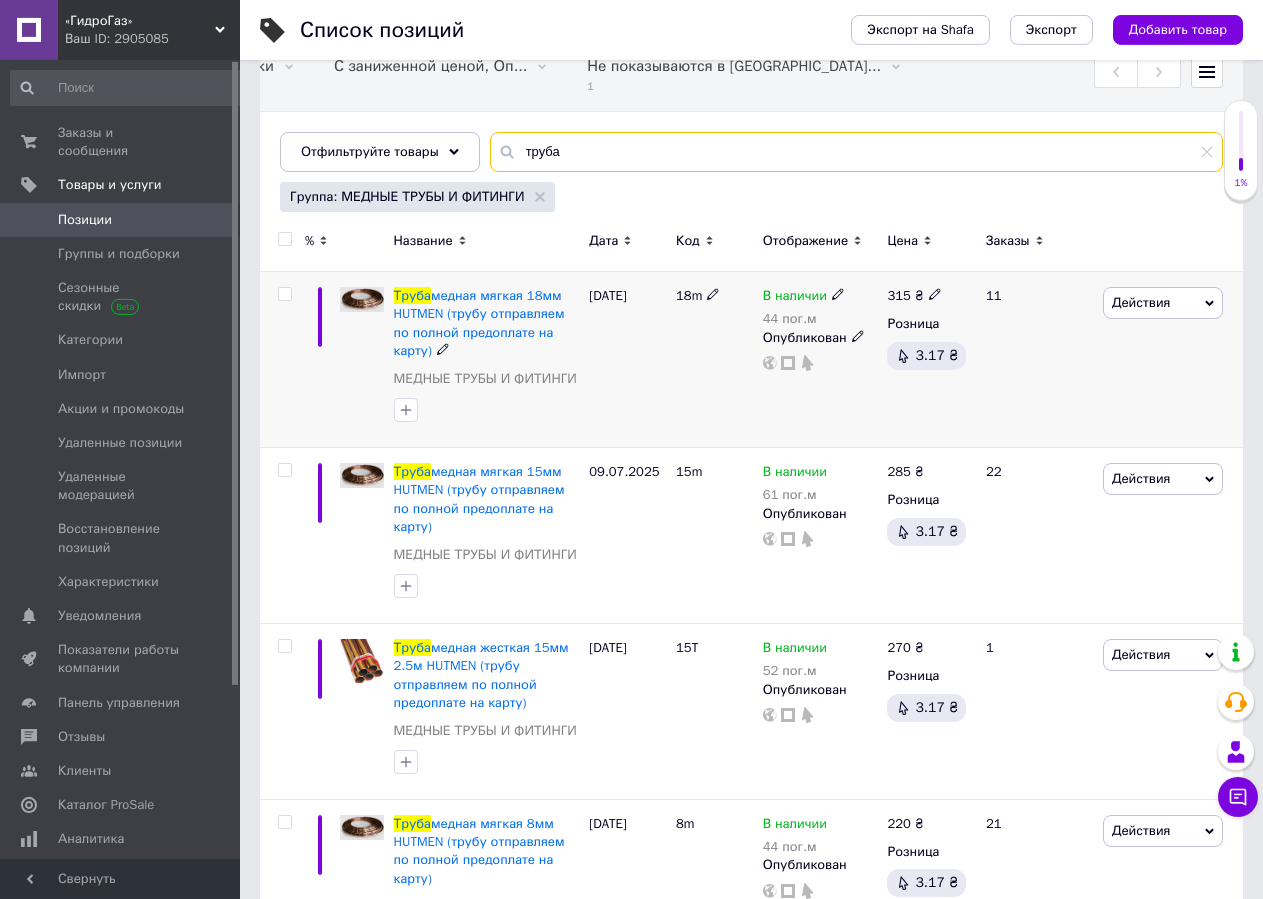 scroll, scrollTop: 204, scrollLeft: 0, axis: vertical 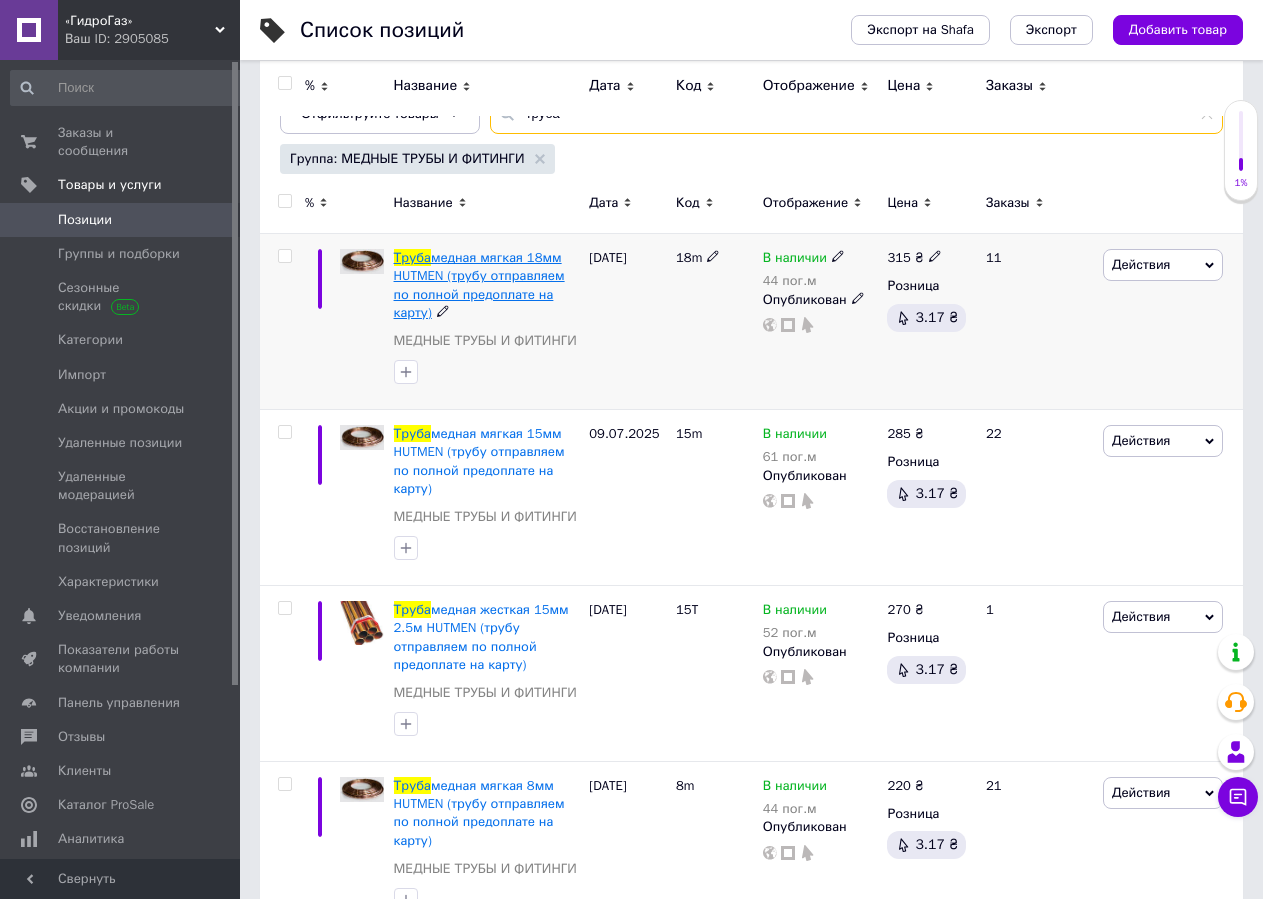type on "труба" 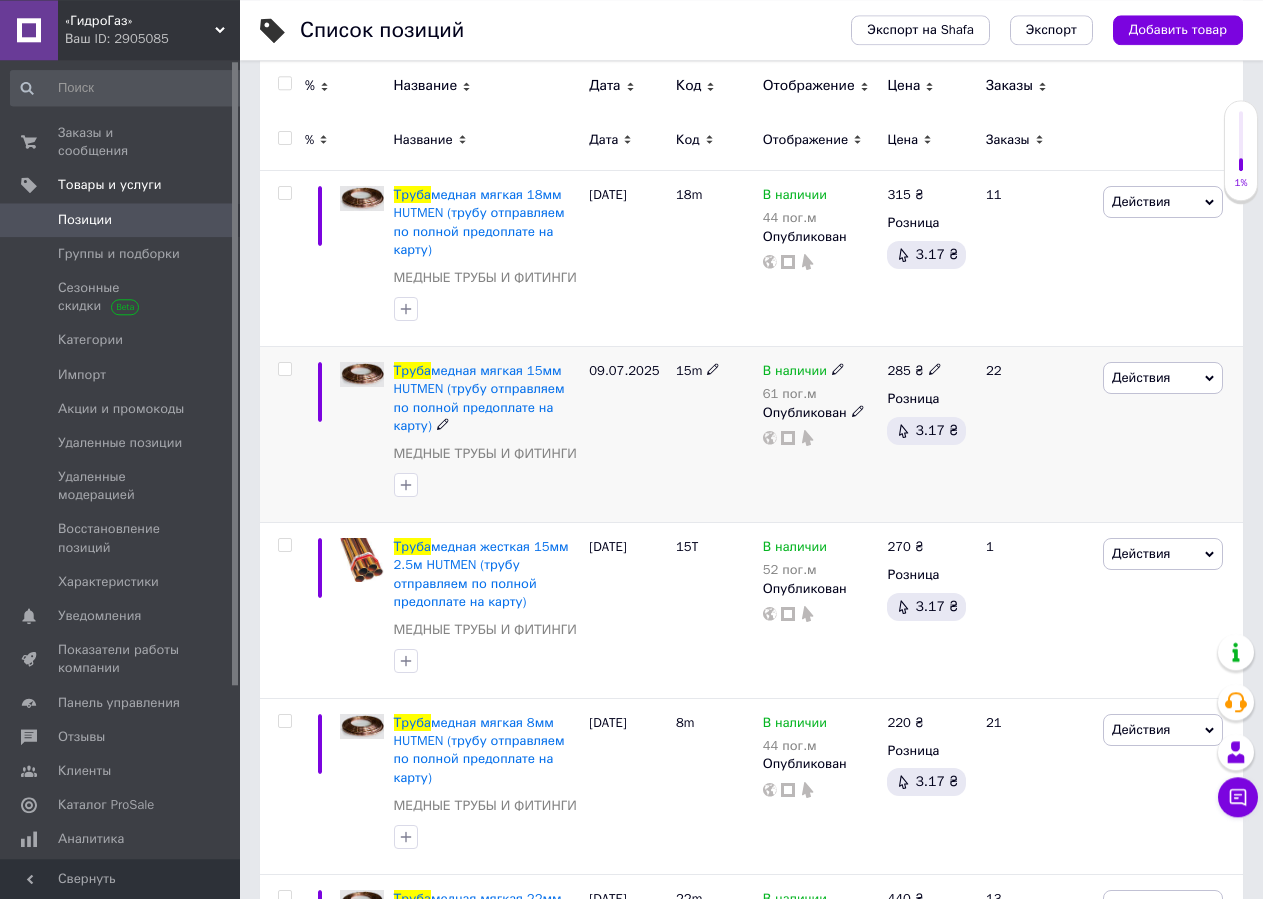 scroll, scrollTop: 306, scrollLeft: 0, axis: vertical 